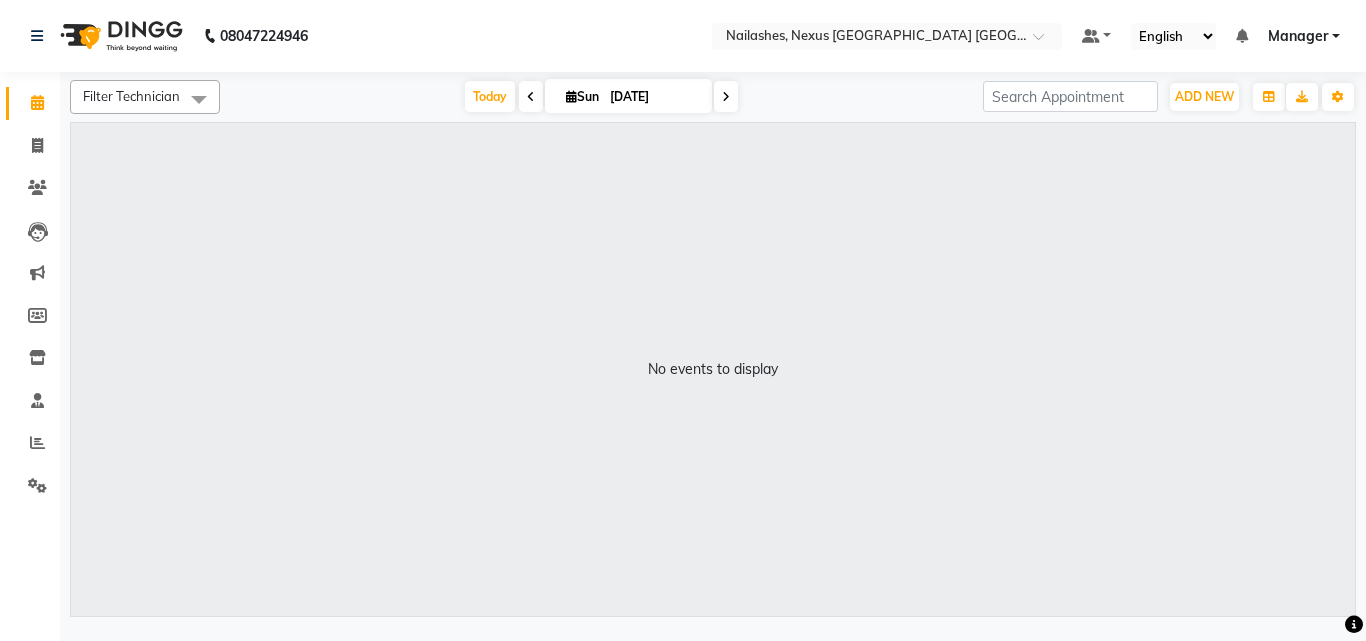 scroll, scrollTop: 0, scrollLeft: 0, axis: both 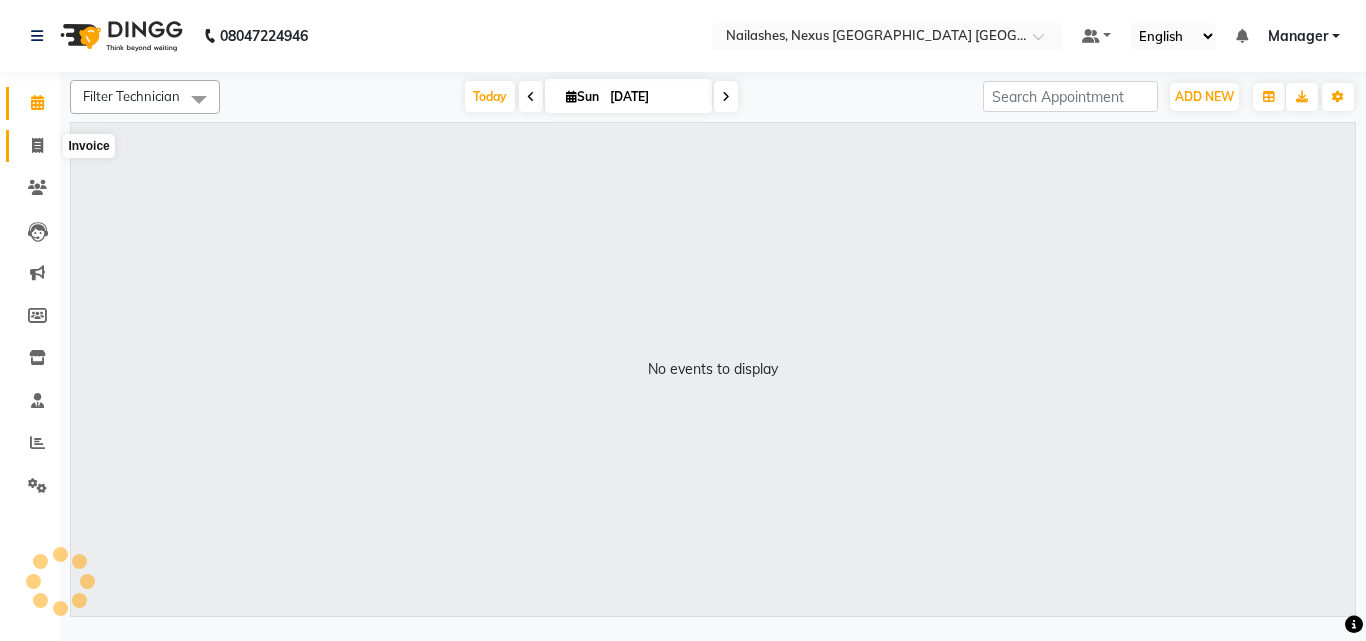 click 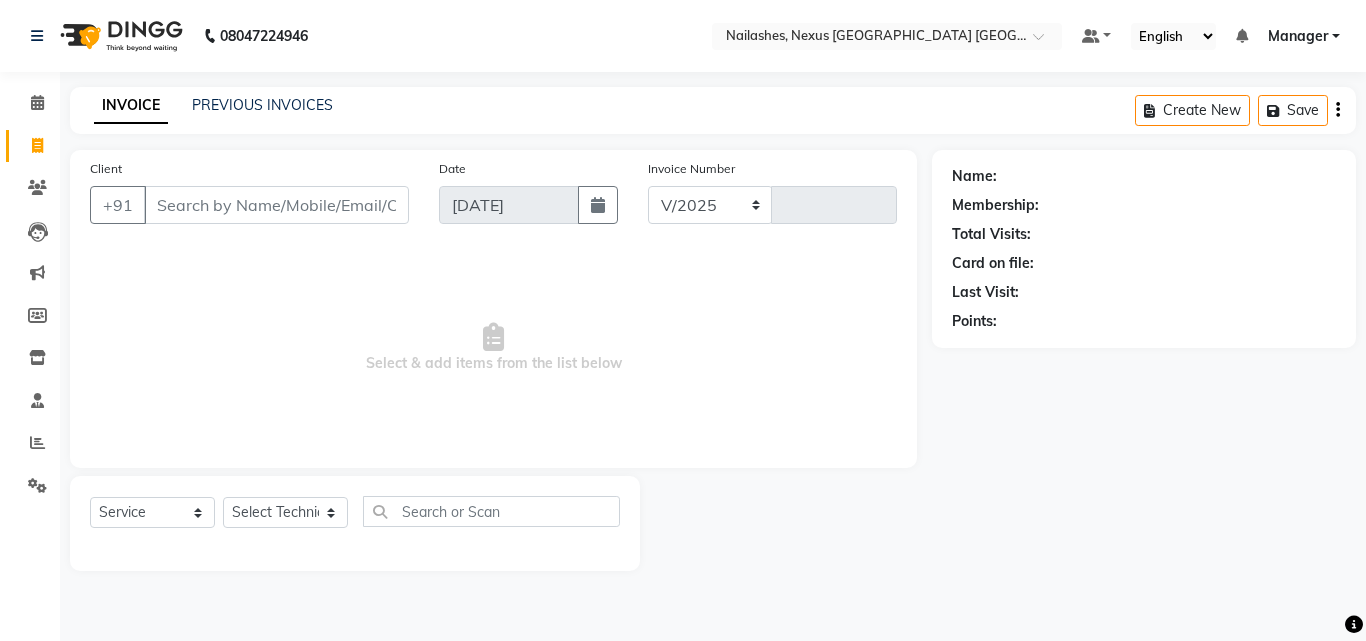select on "4606" 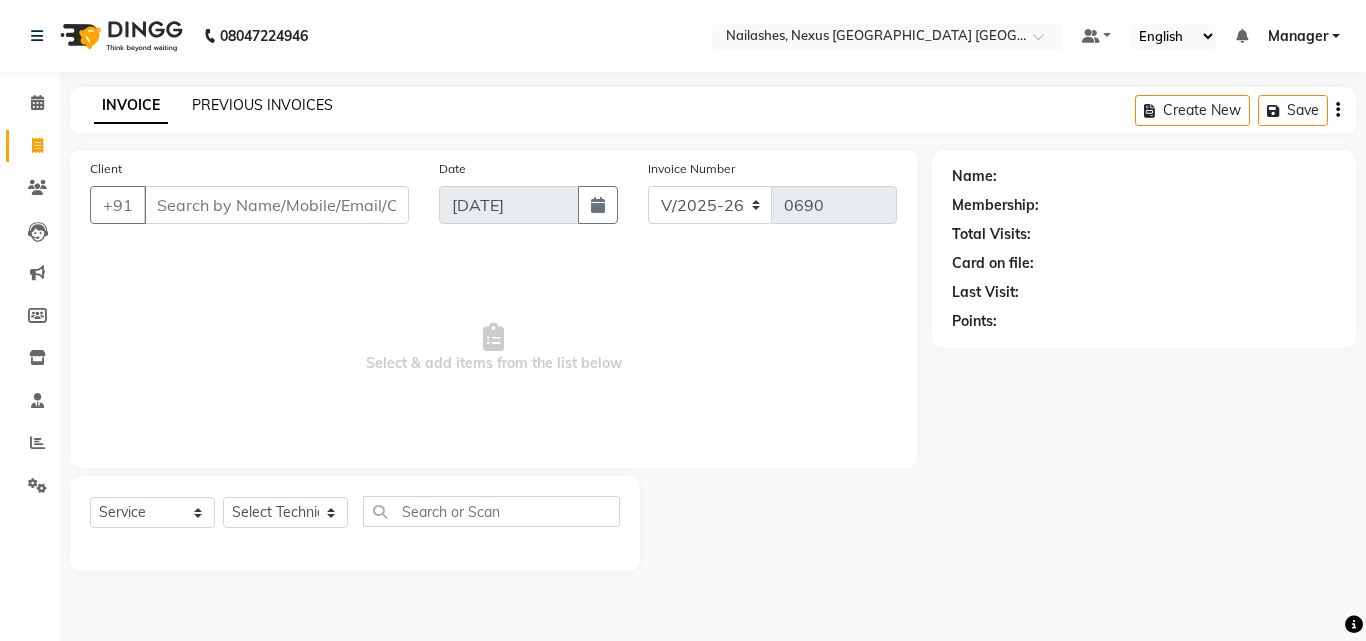 click on "PREVIOUS INVOICES" 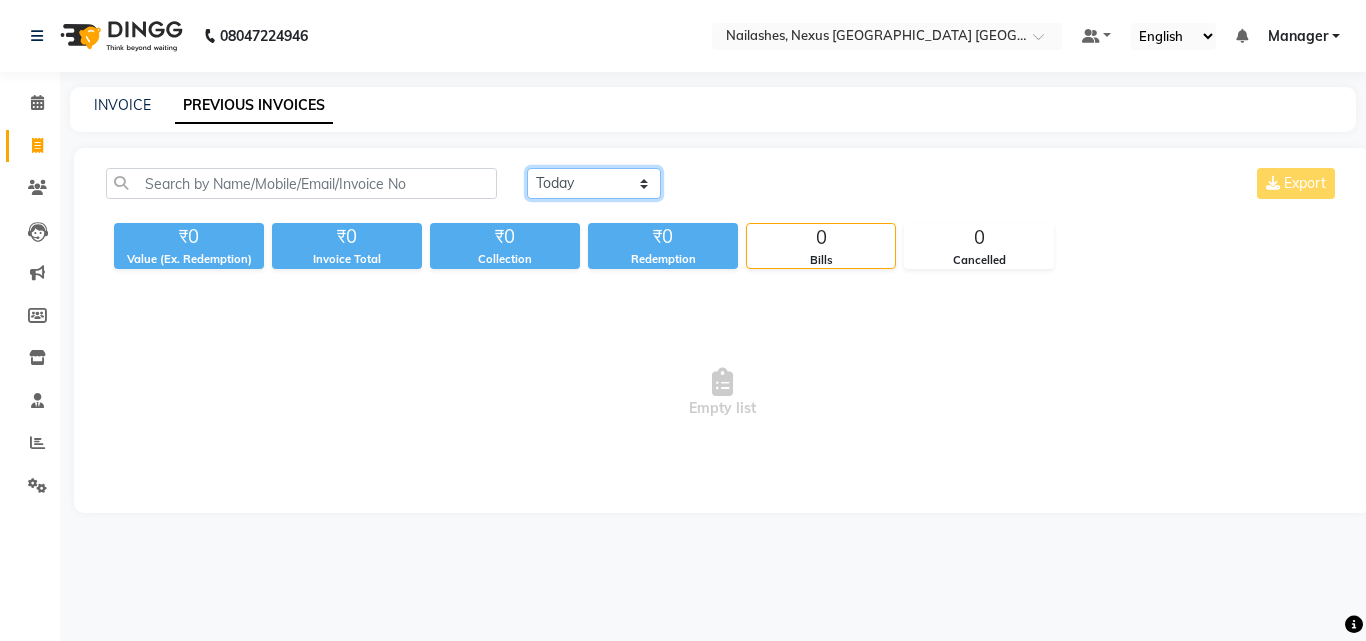 click on "Today Yesterday Custom Range" 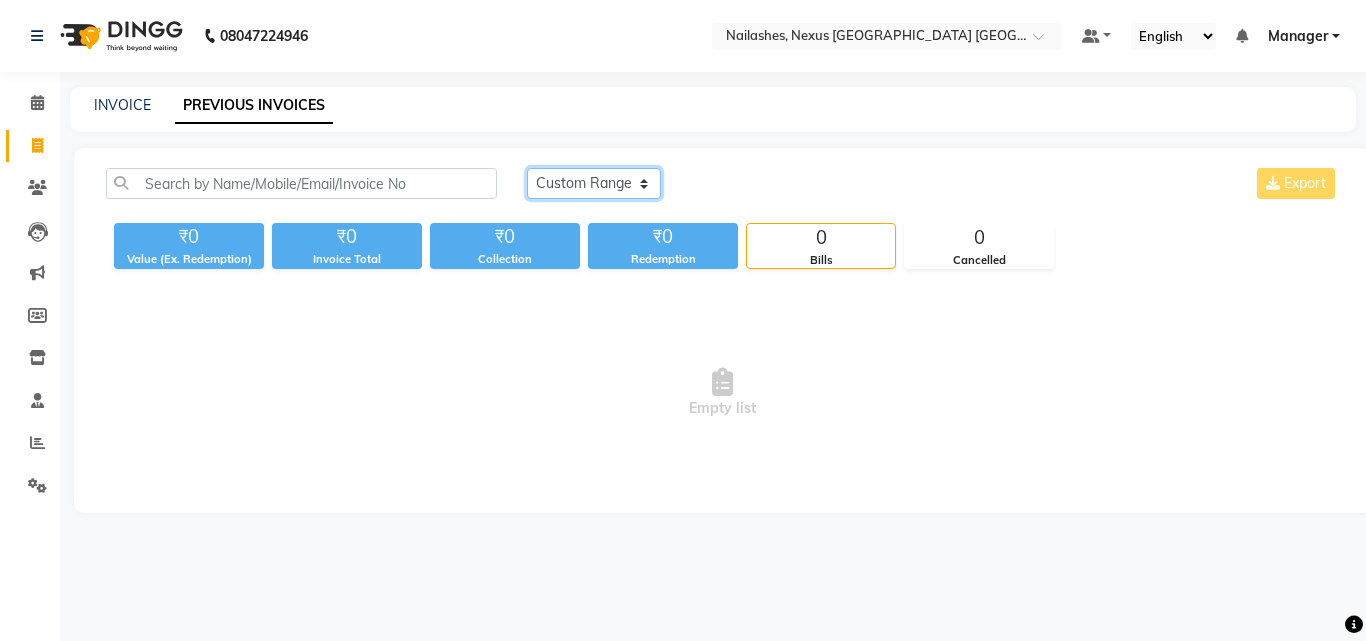 click on "Today Yesterday Custom Range" 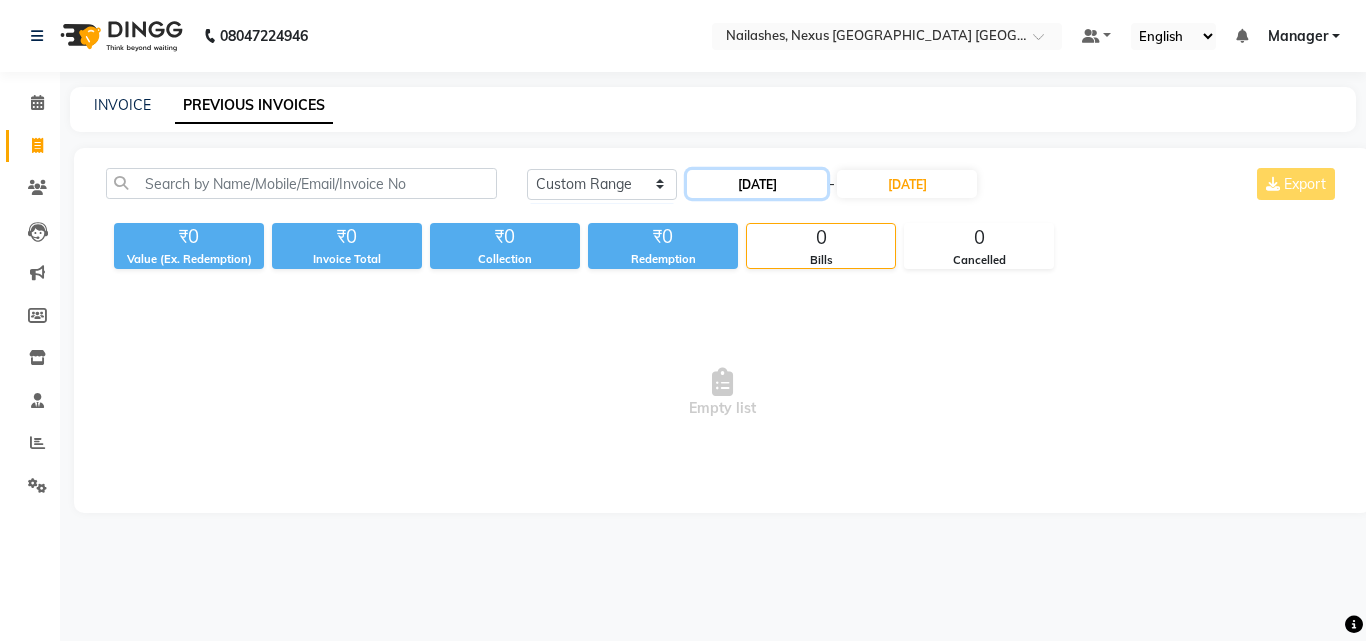 click on "13-07-2025" 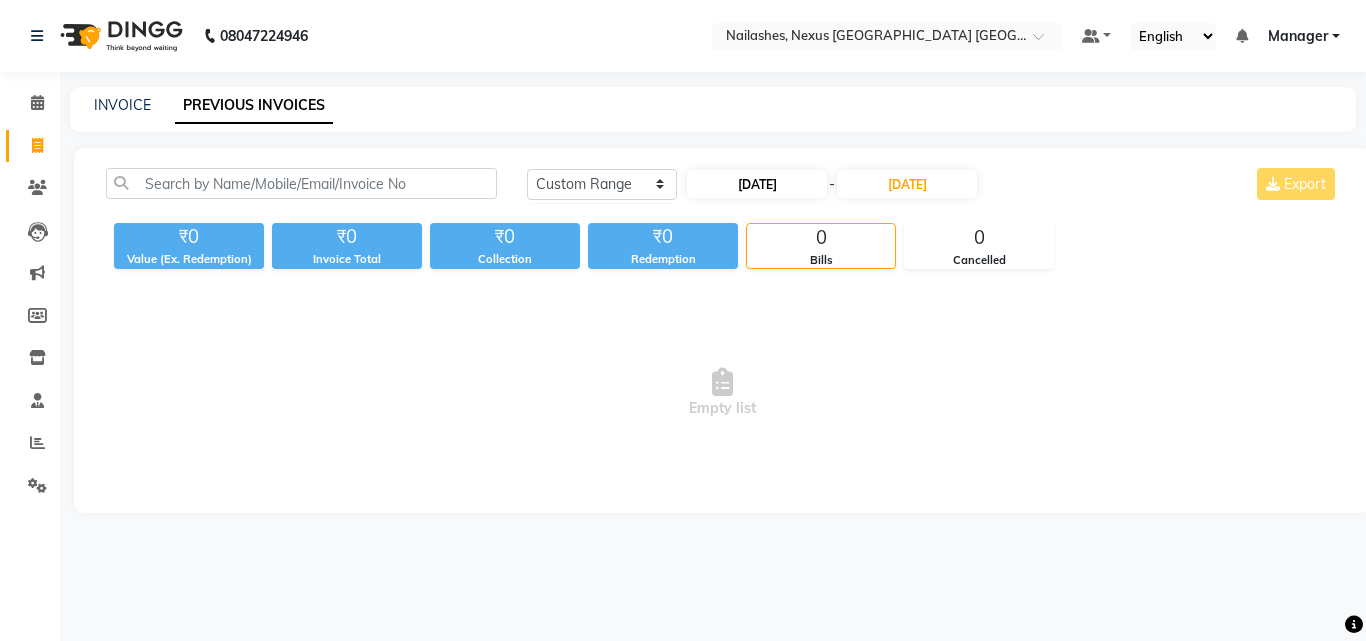 select on "7" 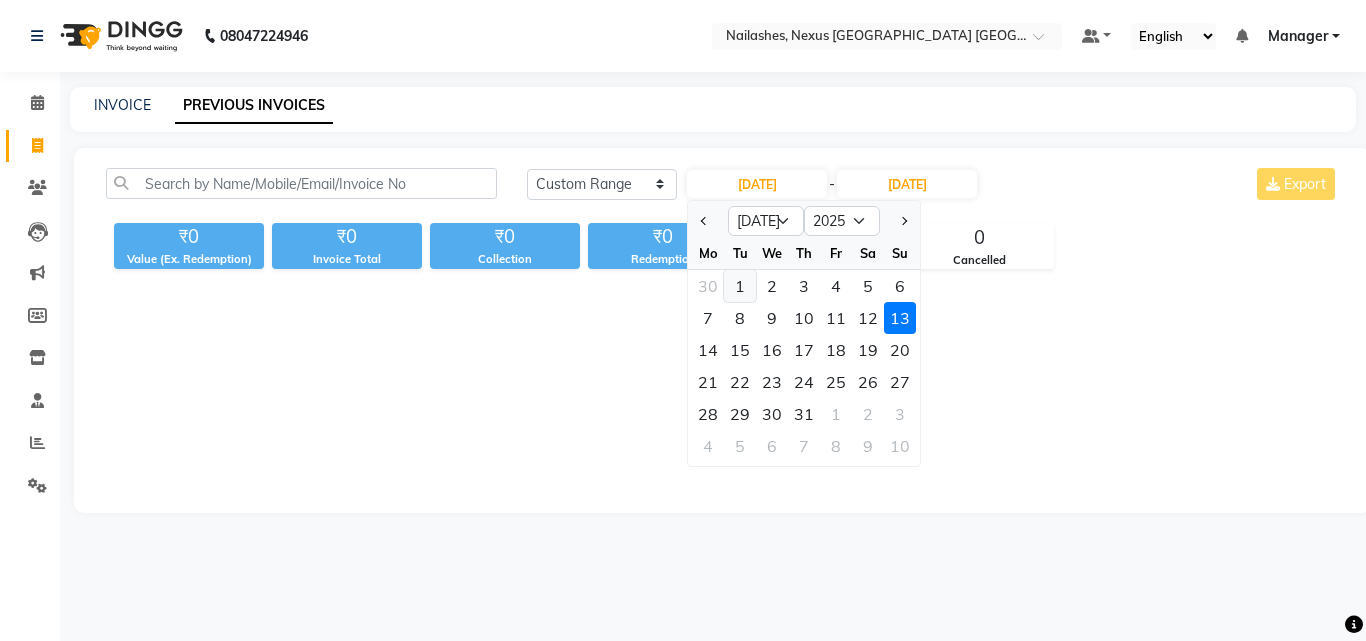 click on "1" 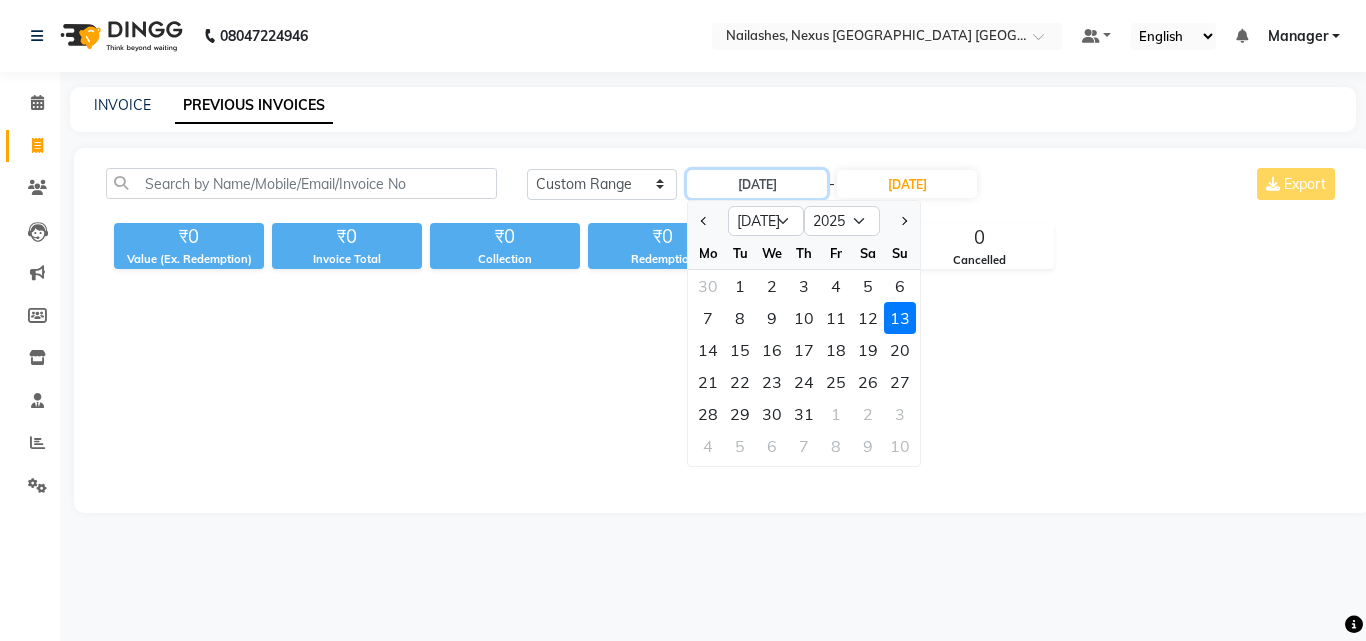 type on "01-07-2025" 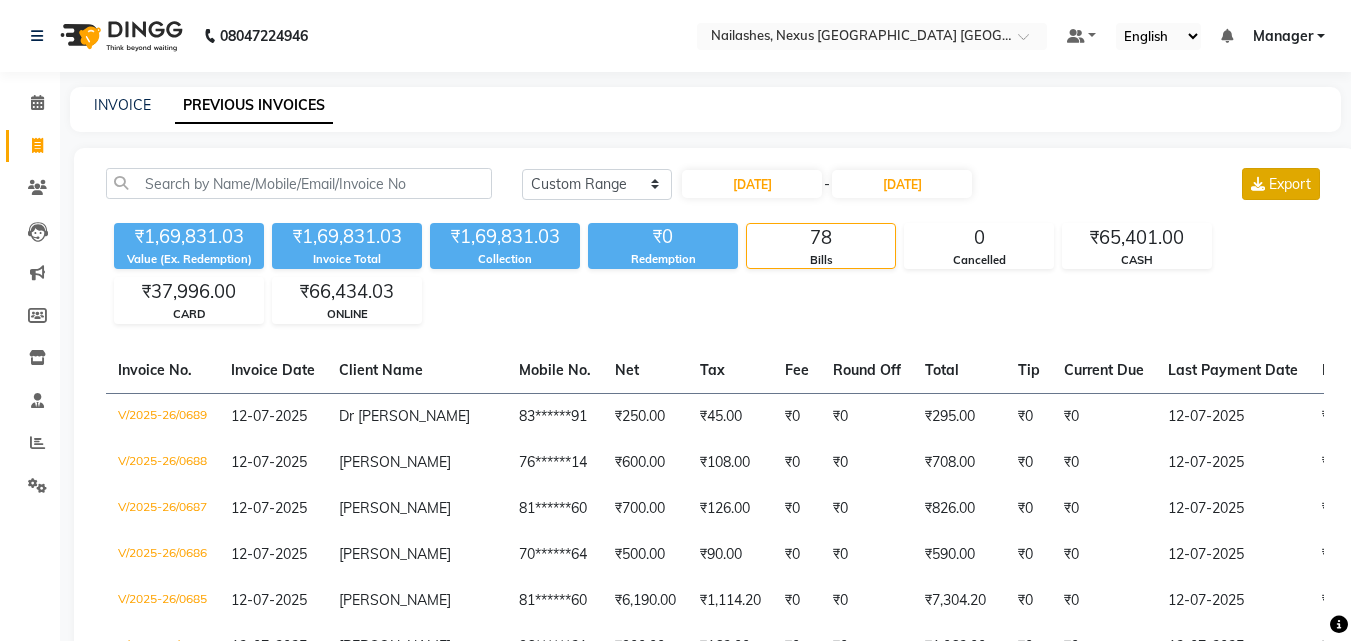 click on "Export" at bounding box center [1290, 184] 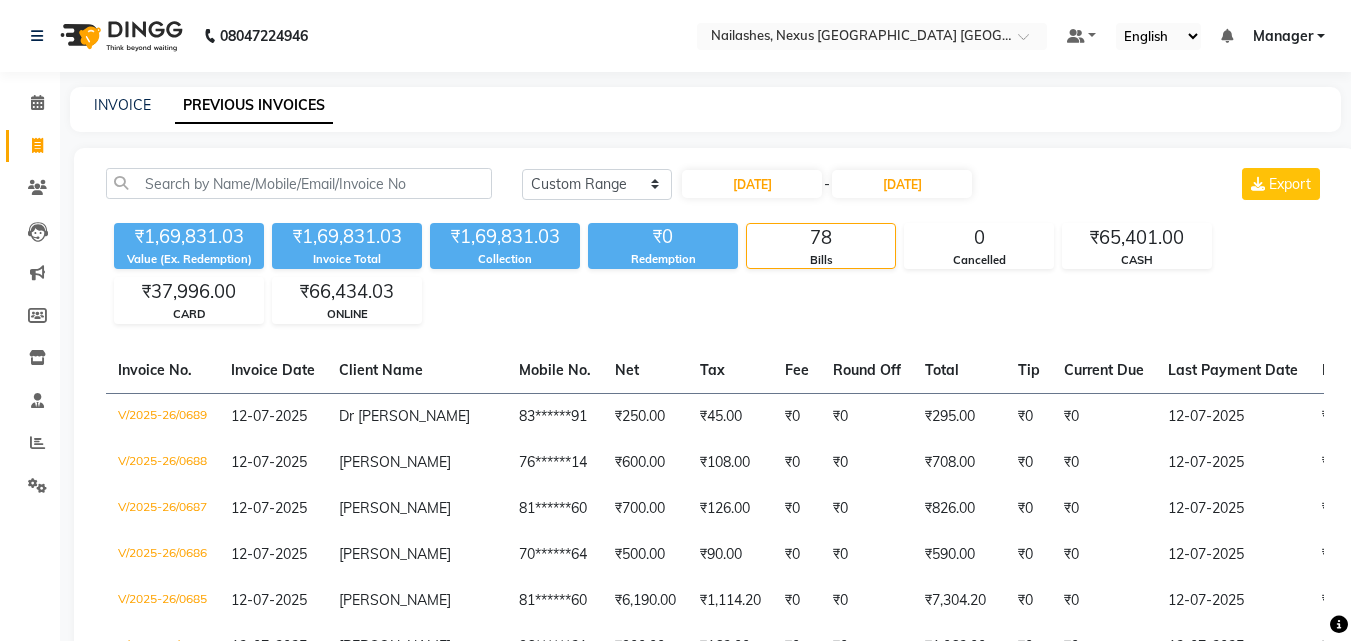 type 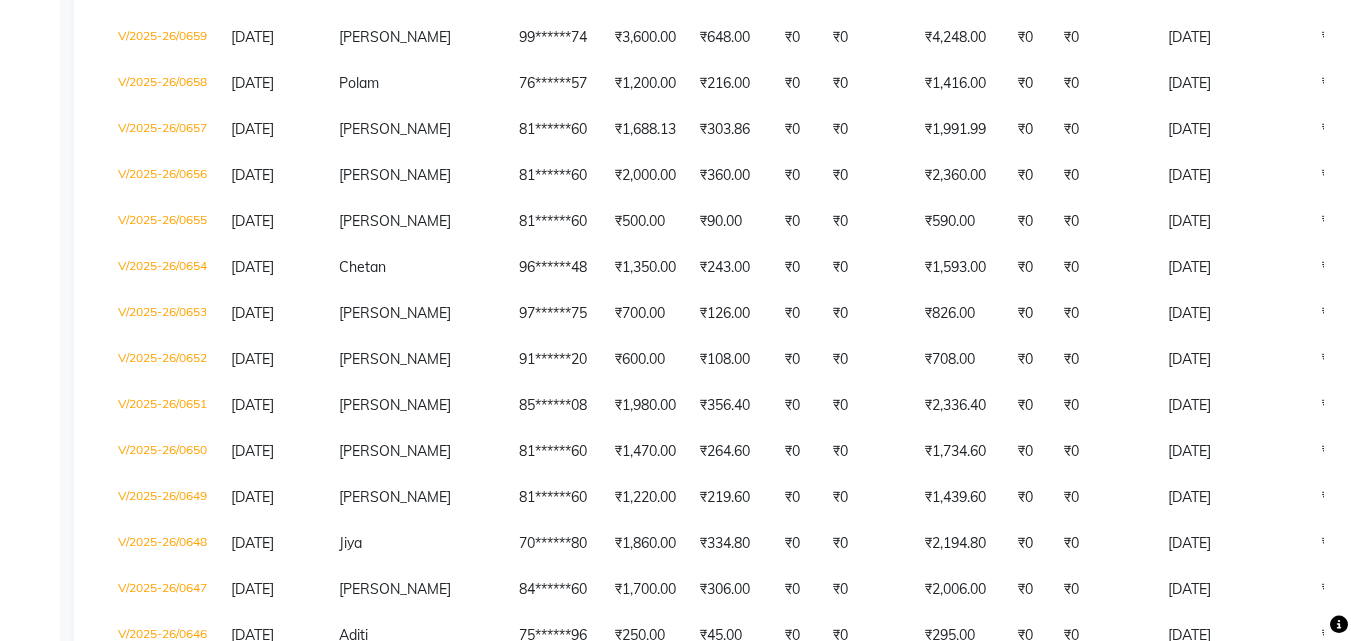 scroll, scrollTop: 1800, scrollLeft: 0, axis: vertical 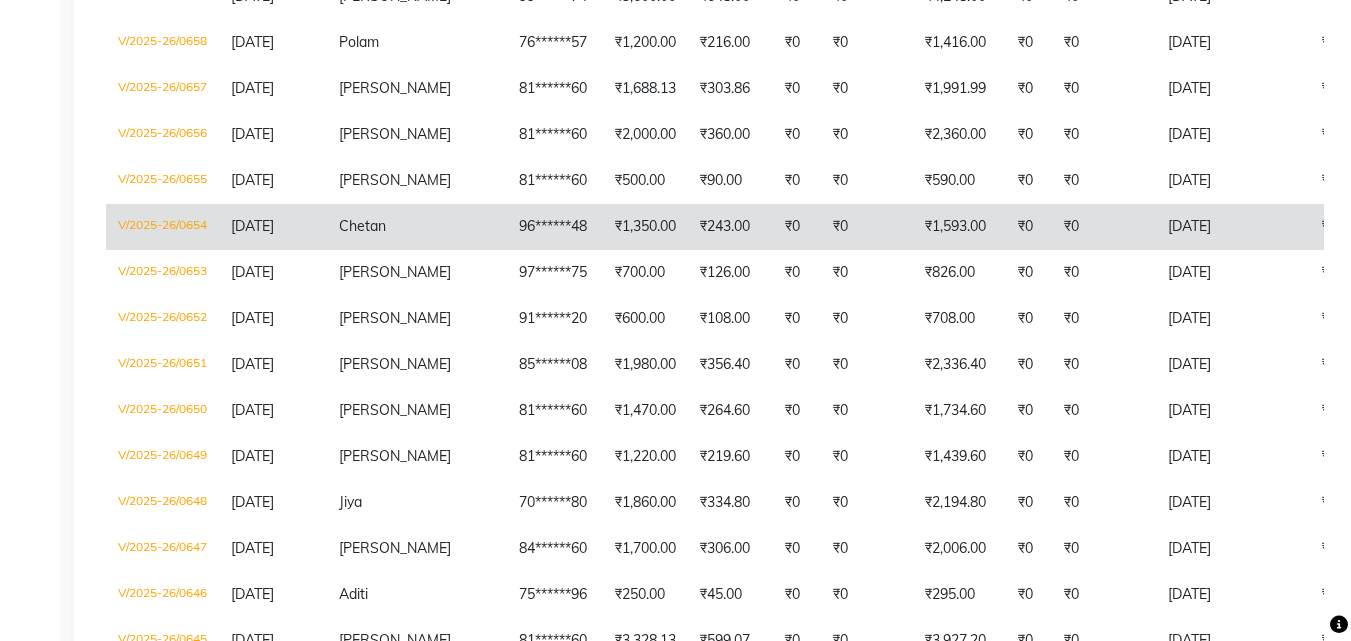 click on "₹243.00" 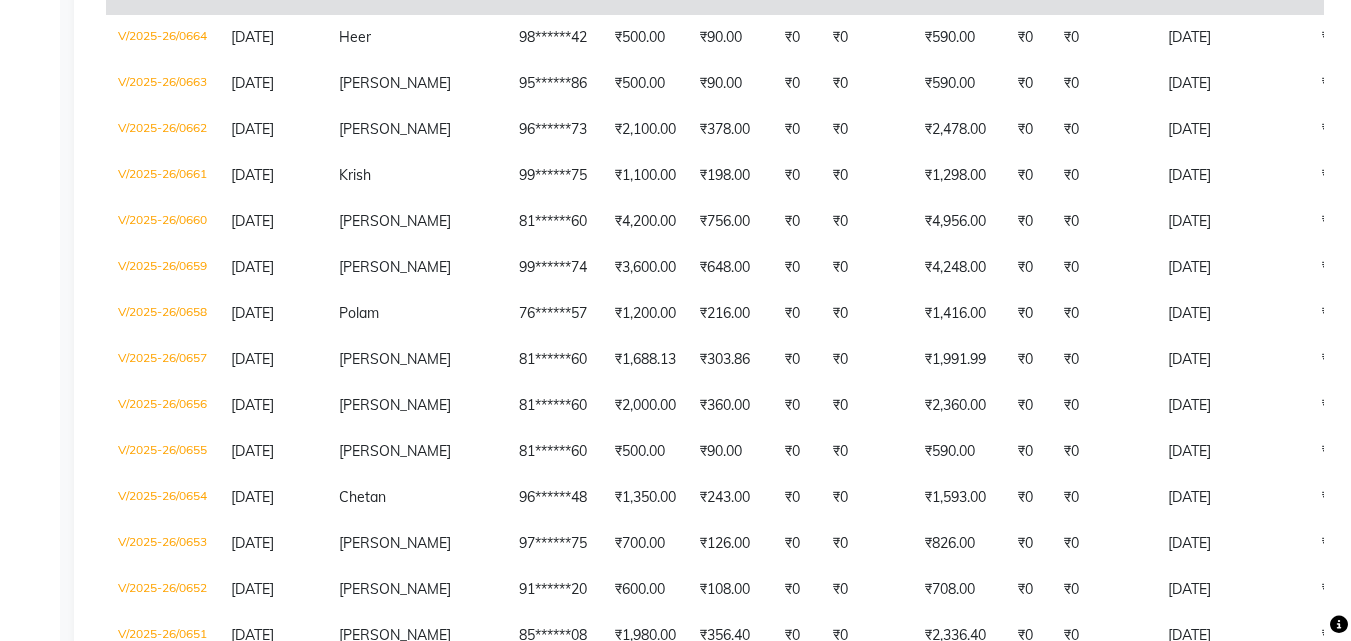 scroll, scrollTop: 1500, scrollLeft: 0, axis: vertical 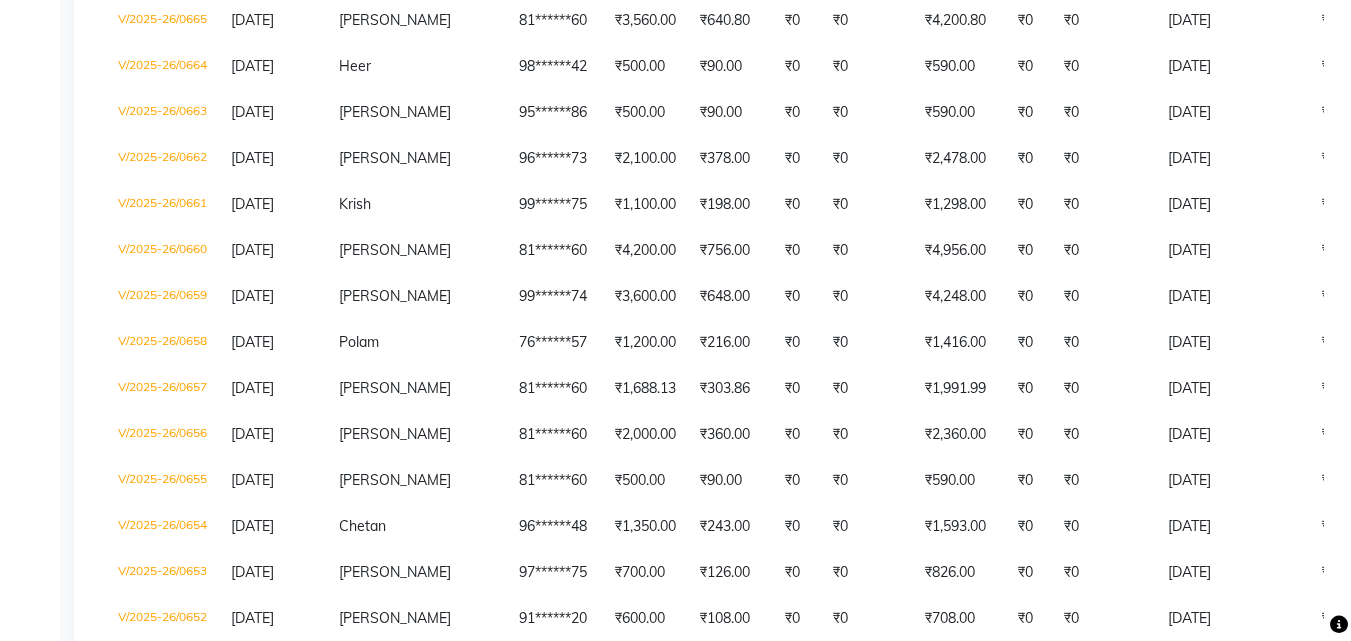 click on "V/2025-26/0666" 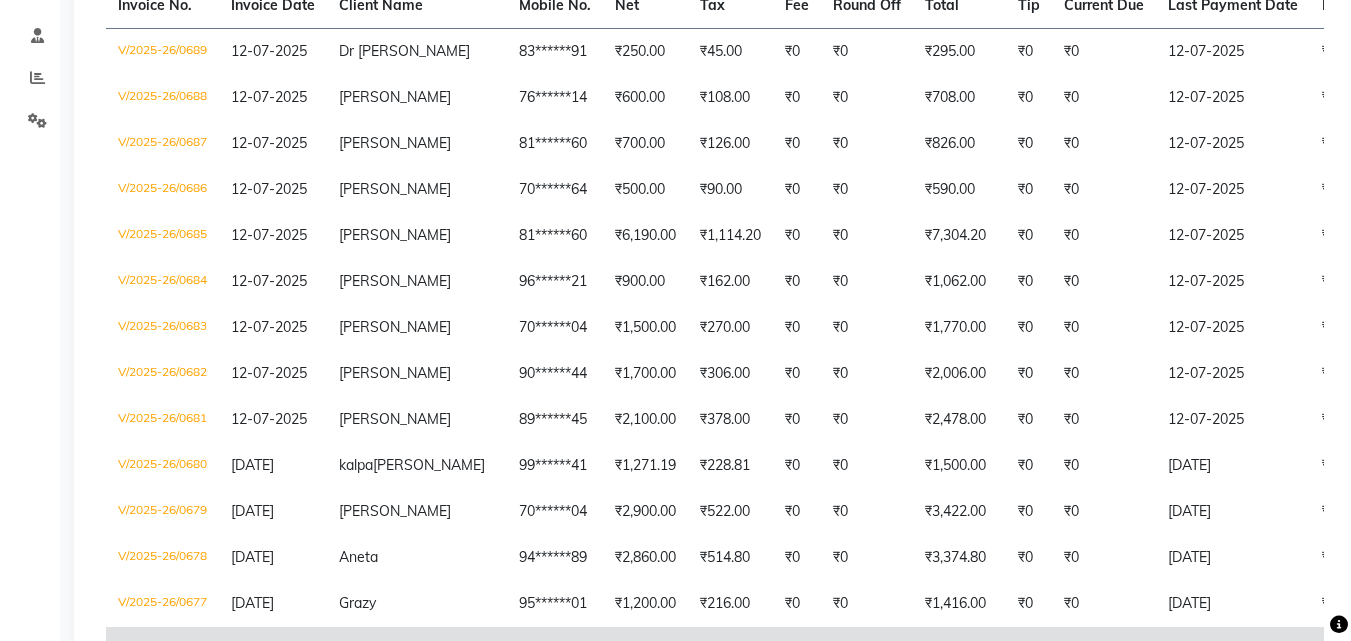 scroll, scrollTop: 200, scrollLeft: 0, axis: vertical 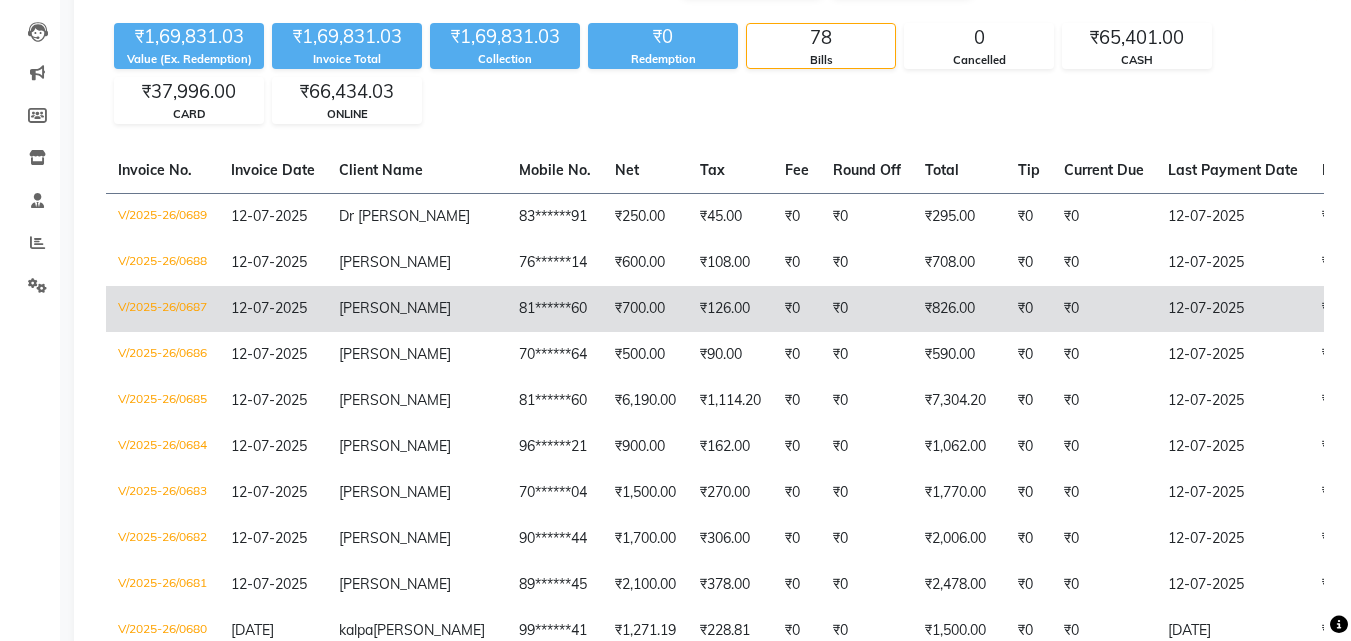 click on "Deepti maam" 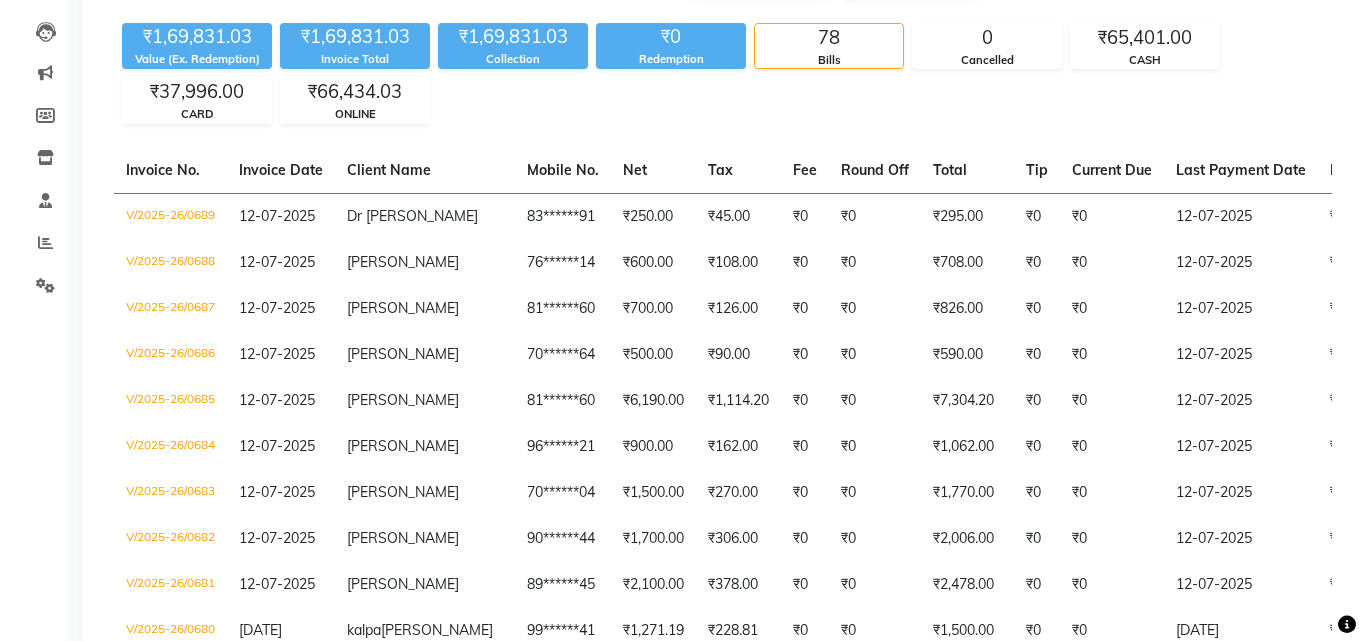 scroll, scrollTop: 0, scrollLeft: 0, axis: both 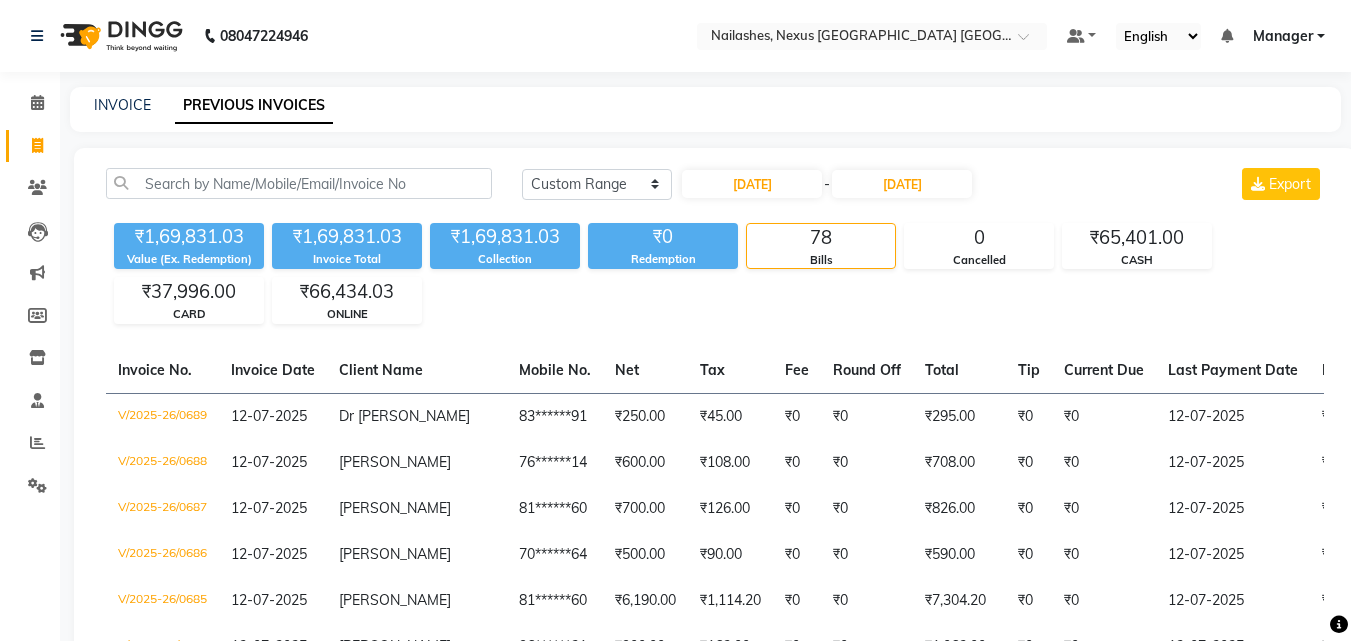 click on "Manager" at bounding box center (1289, 36) 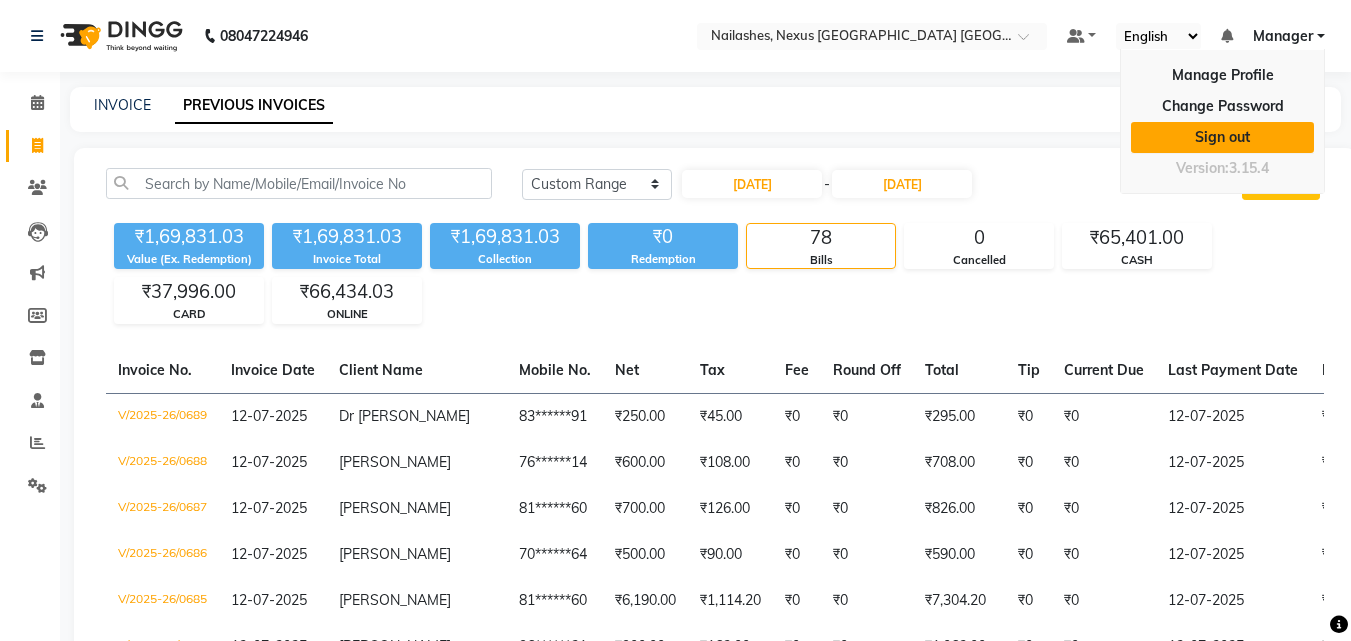 click on "Sign out" at bounding box center (1222, 137) 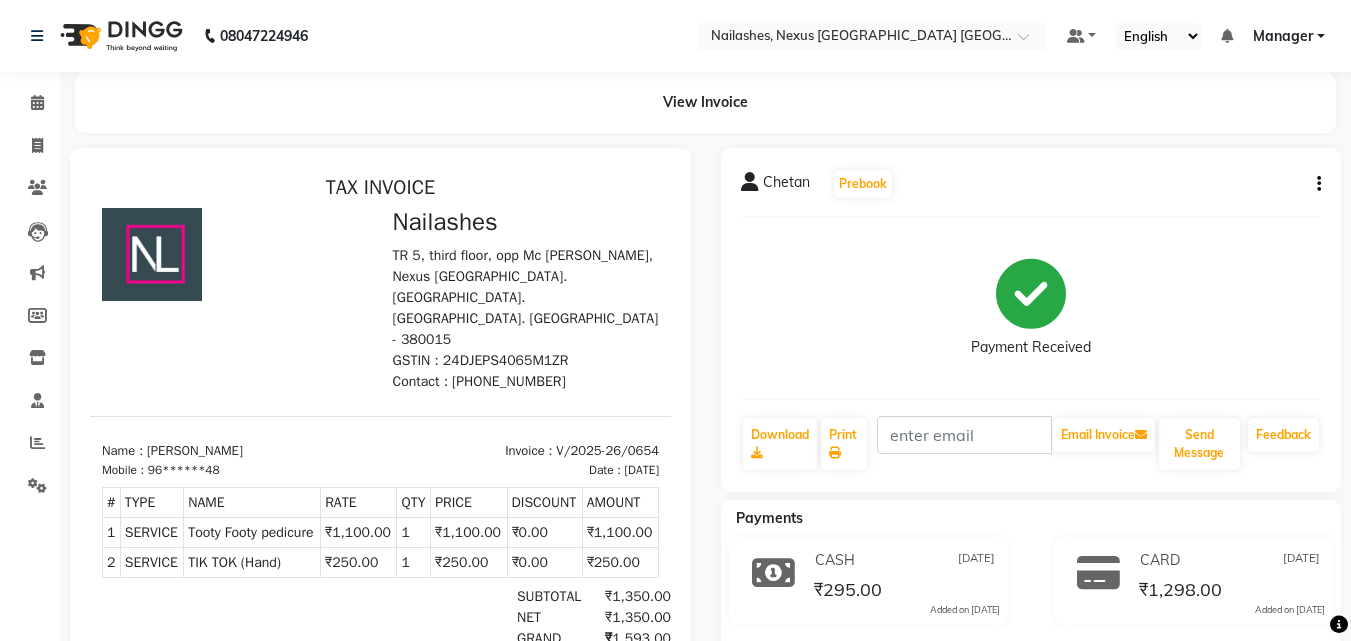 scroll, scrollTop: 0, scrollLeft: 0, axis: both 